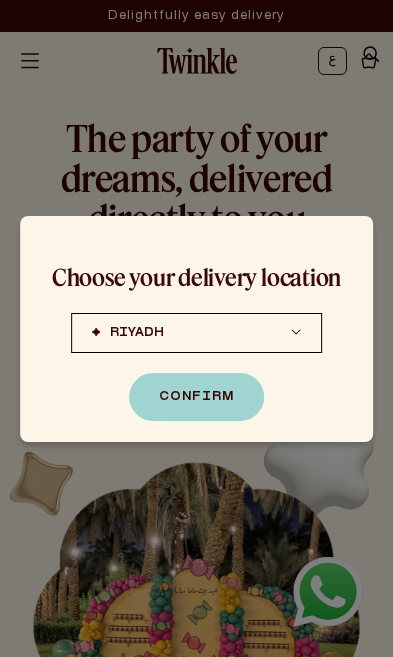 scroll, scrollTop: 0, scrollLeft: 0, axis: both 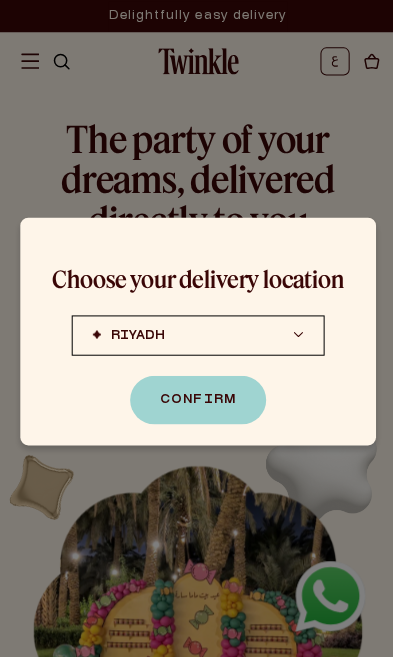 click on "Confirm" 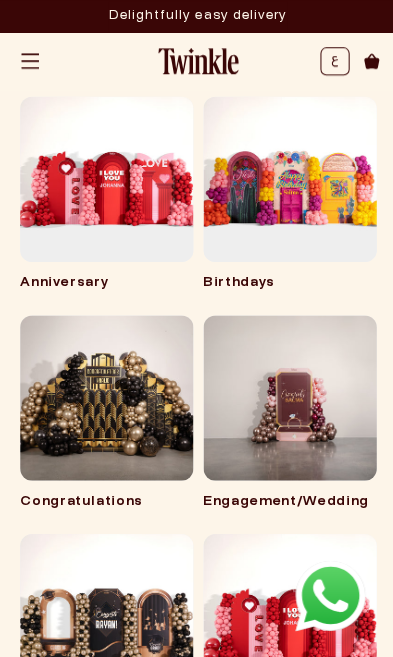 scroll, scrollTop: 371, scrollLeft: 0, axis: vertical 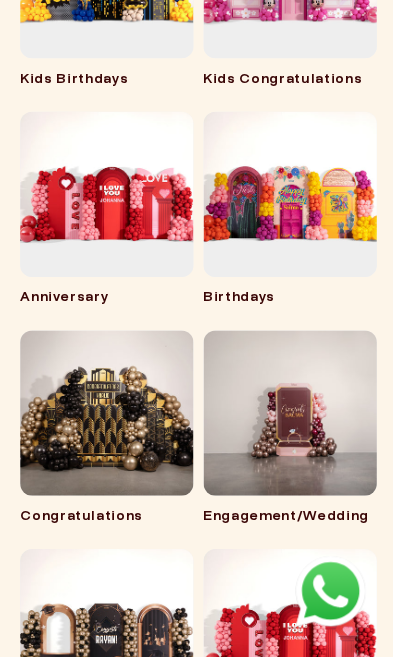 click on "Birthdays" at bounding box center (288, 301) 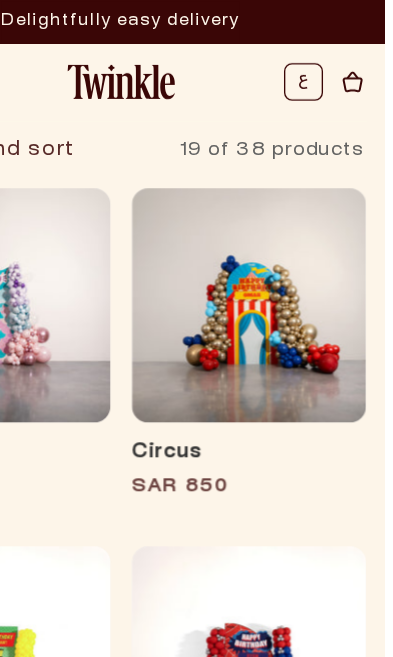 scroll, scrollTop: 99, scrollLeft: 0, axis: vertical 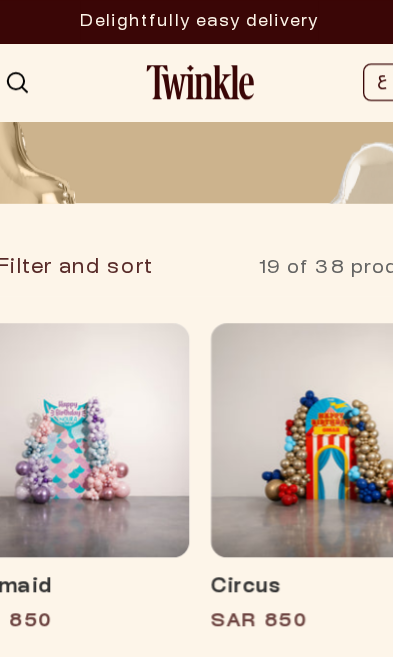 click on "Mermaid" at bounding box center (102, 437) 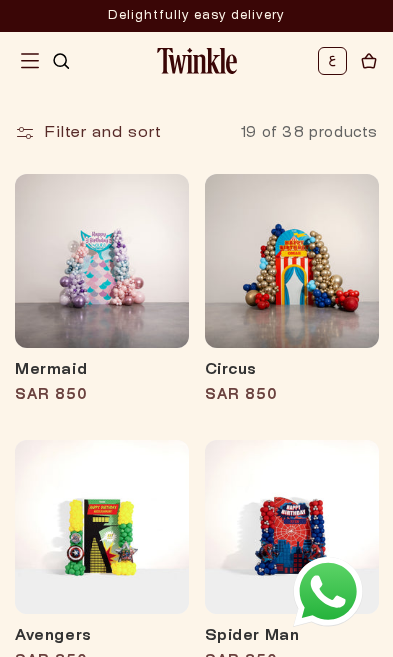 scroll, scrollTop: 0, scrollLeft: 0, axis: both 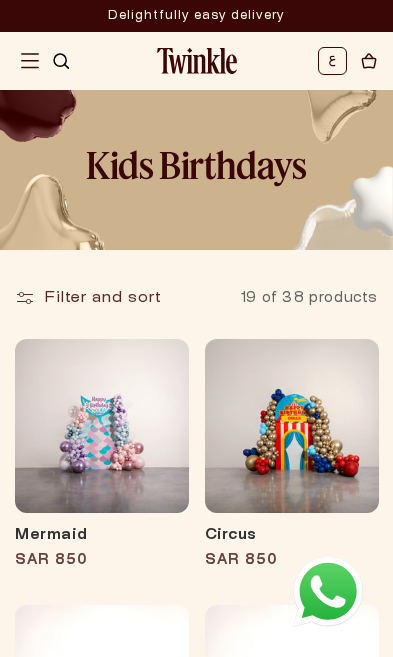 click on "Mermaid" at bounding box center (102, 536) 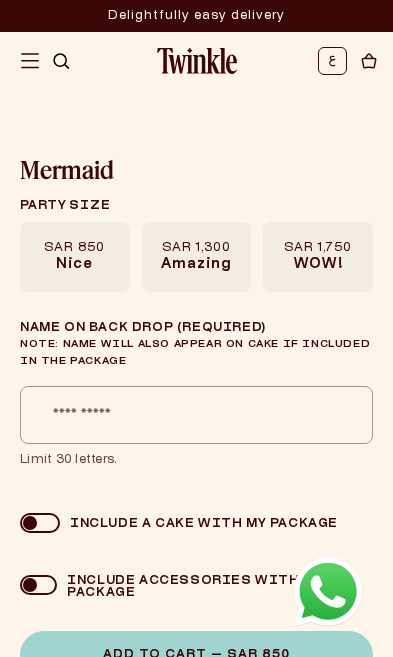 scroll, scrollTop: 0, scrollLeft: 0, axis: both 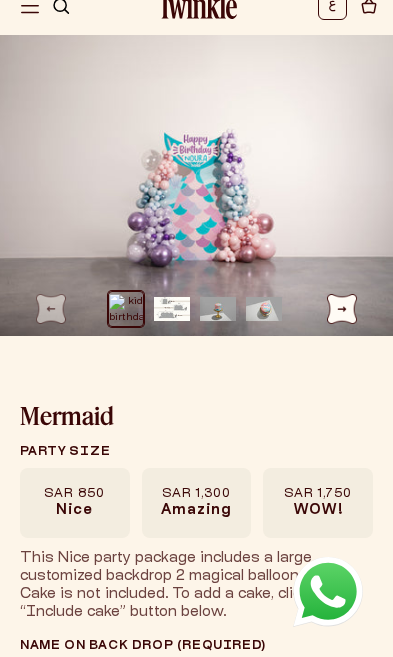 click on "Amazing" at bounding box center [196, 511] 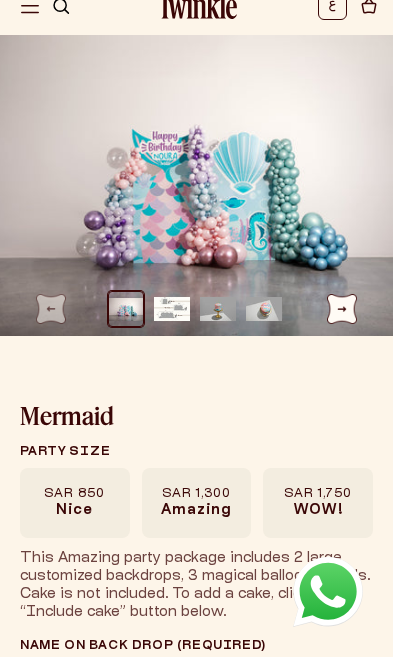 click on "SAR 1,750" at bounding box center [318, 494] 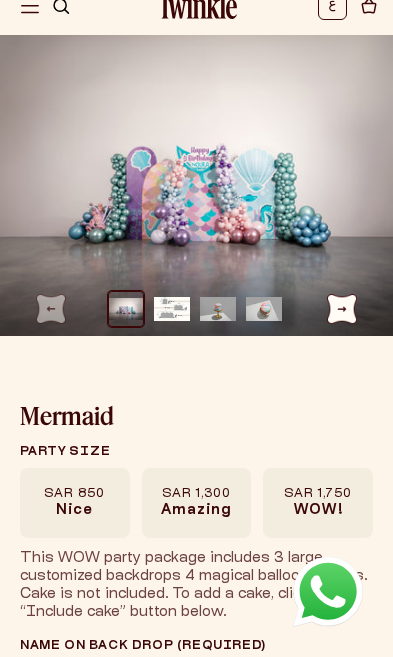 click on "SAR 1,300" at bounding box center (196, 494) 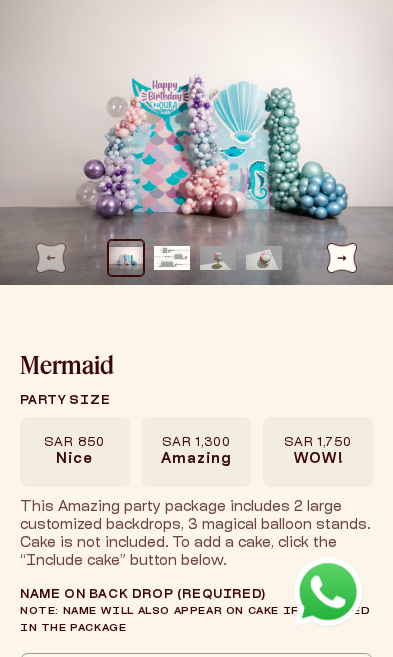 scroll, scrollTop: 112, scrollLeft: 0, axis: vertical 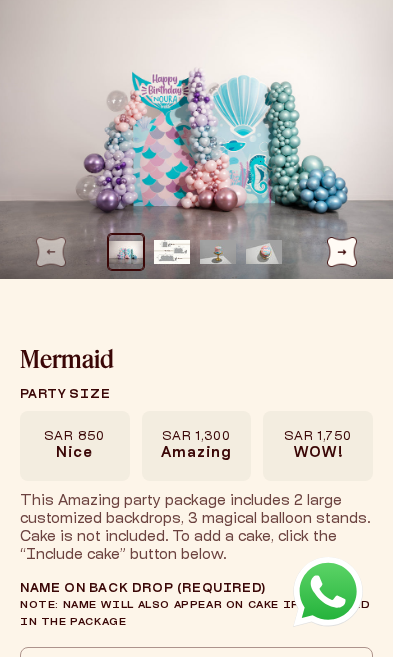 click on "SAR 850" at bounding box center (74, 437) 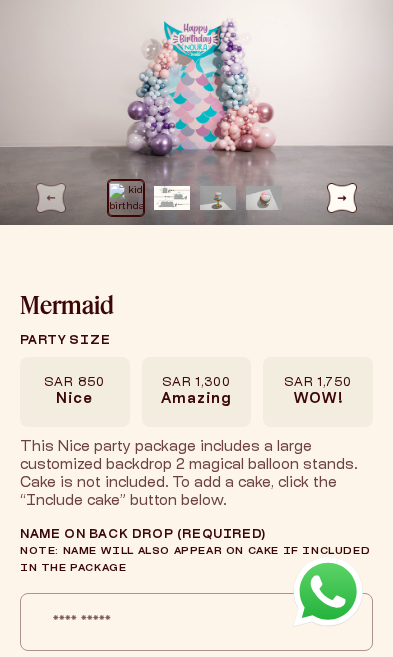 click on "Name on Back Drop (required)
Note: Name will also appear on cake if included in the package" at bounding box center [196, 622] 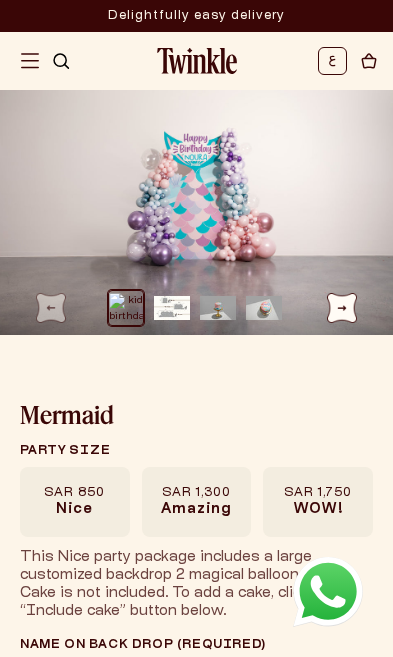 scroll, scrollTop: 0, scrollLeft: 0, axis: both 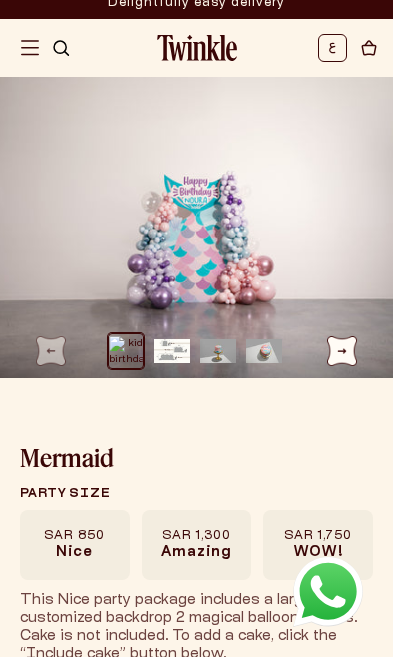 click at bounding box center (172, 351) 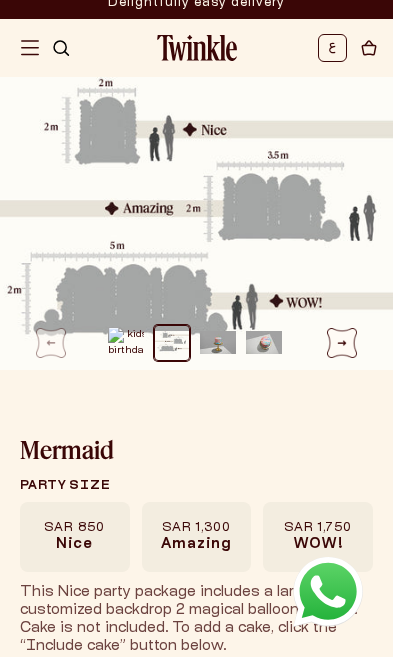 click at bounding box center (218, 343) 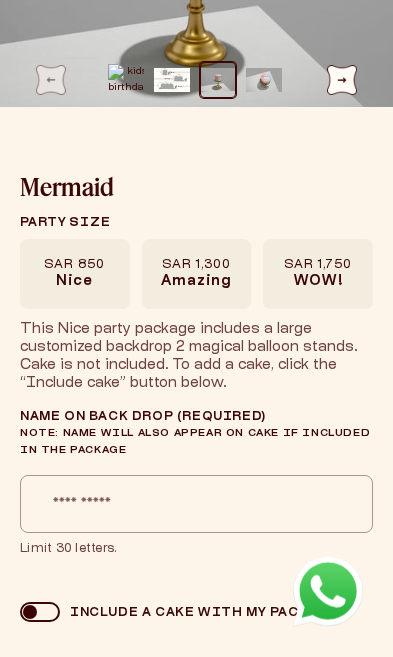 scroll, scrollTop: 277, scrollLeft: 0, axis: vertical 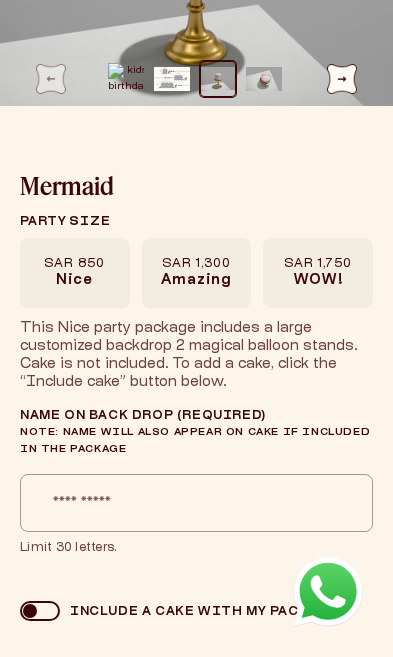 click at bounding box center [40, 611] 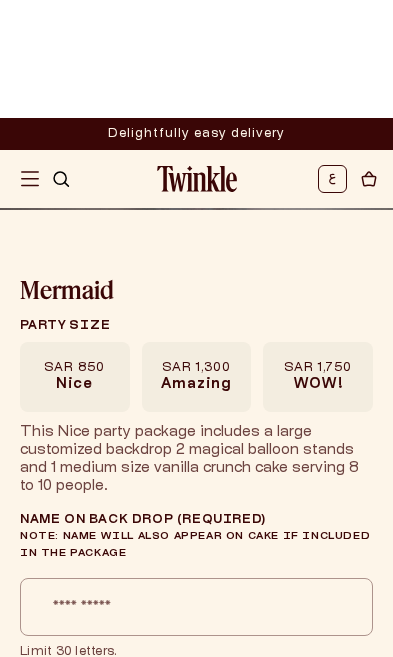 scroll, scrollTop: 146, scrollLeft: 0, axis: vertical 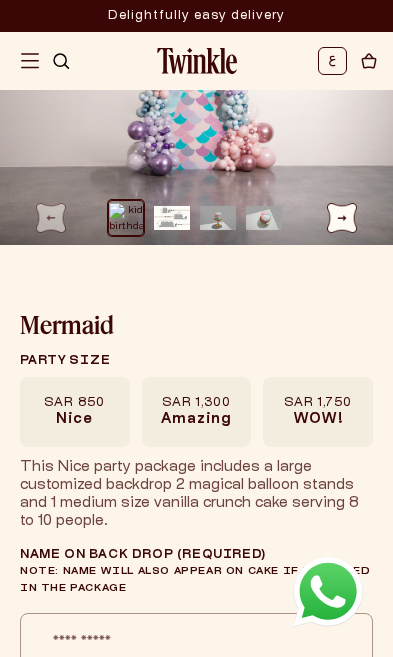 click at bounding box center [218, 218] 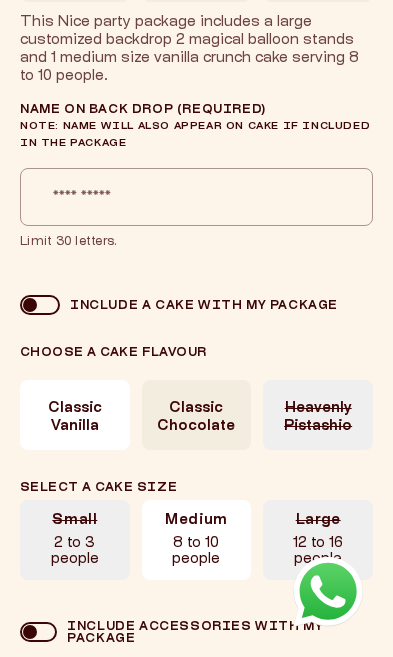 scroll, scrollTop: 631, scrollLeft: 0, axis: vertical 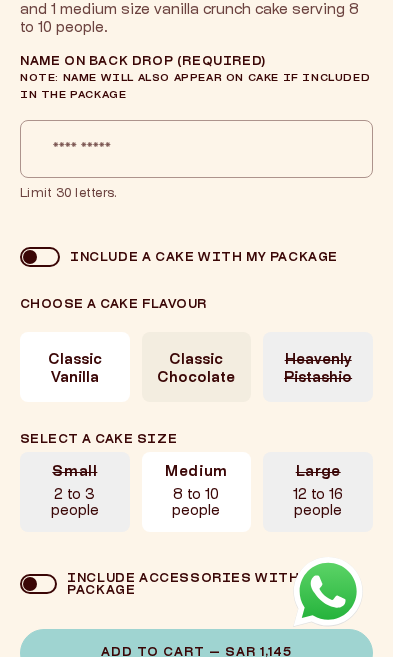 click on "Classic Chocolate" at bounding box center (197, 370) 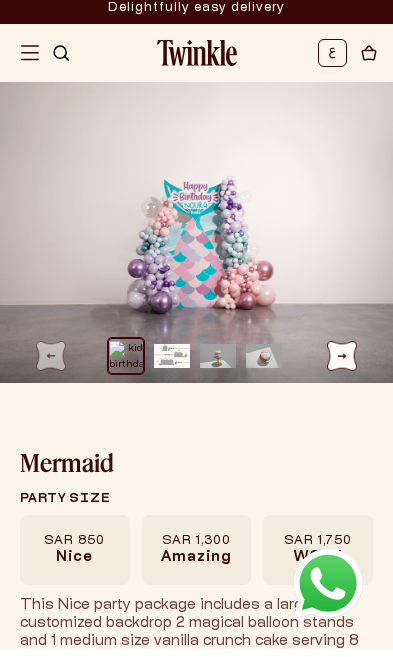 scroll, scrollTop: 8, scrollLeft: 0, axis: vertical 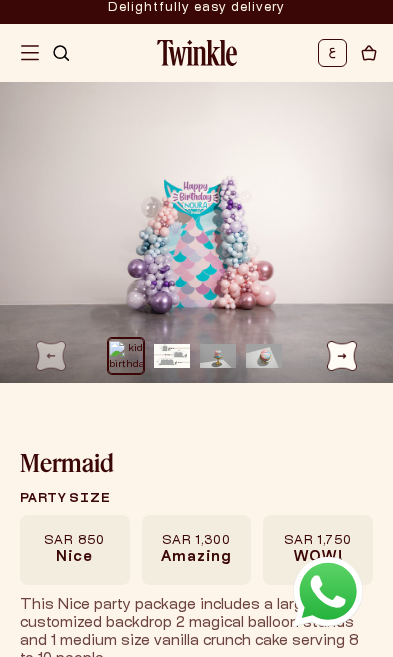 click at bounding box center (342, 356) 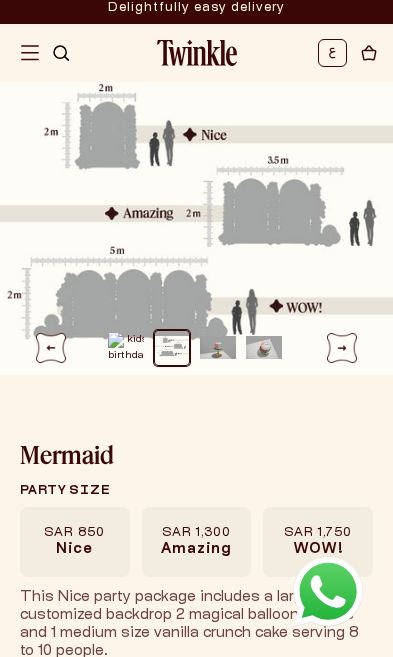 click at bounding box center (126, 348) 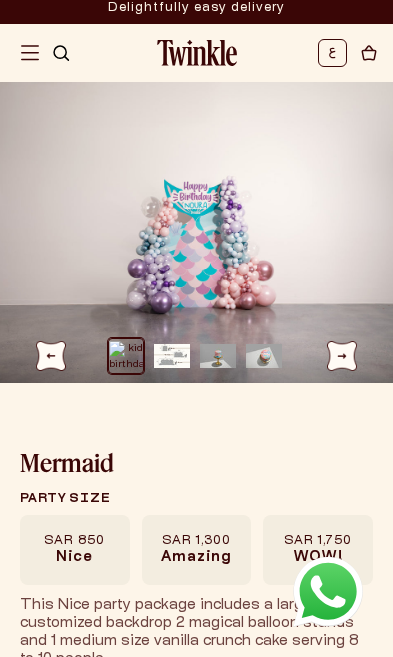 click at bounding box center (342, 356) 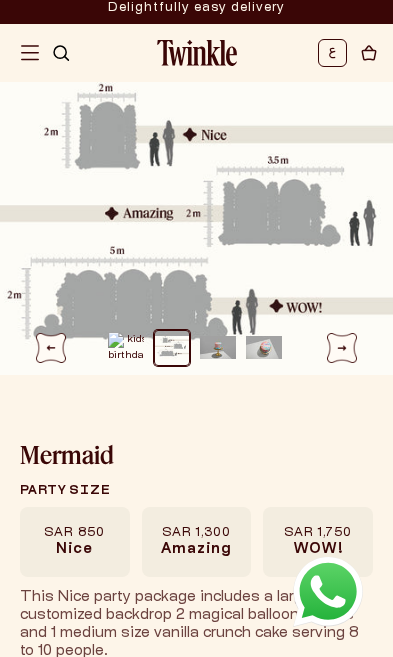 click at bounding box center (342, 348) 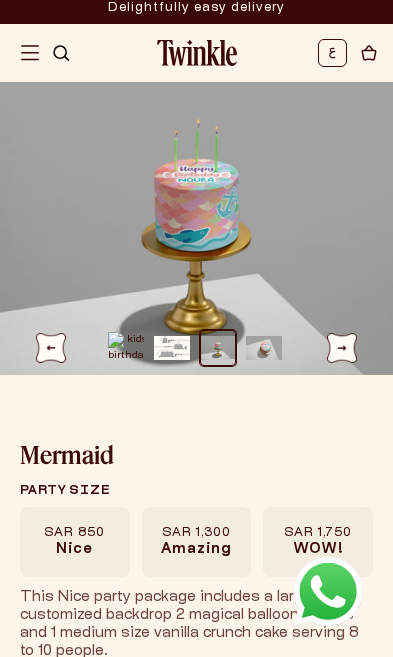 click at bounding box center [342, 348] 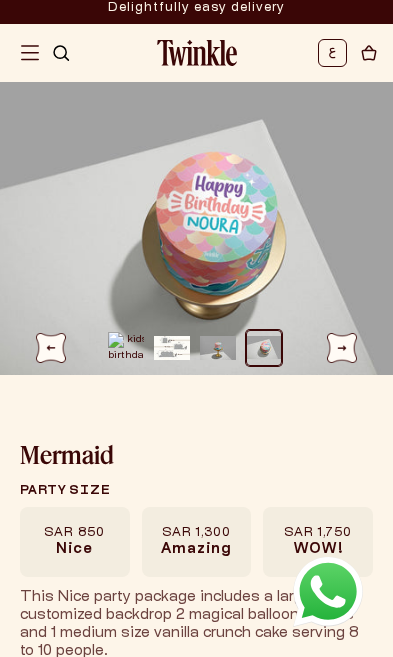 click at bounding box center [342, 348] 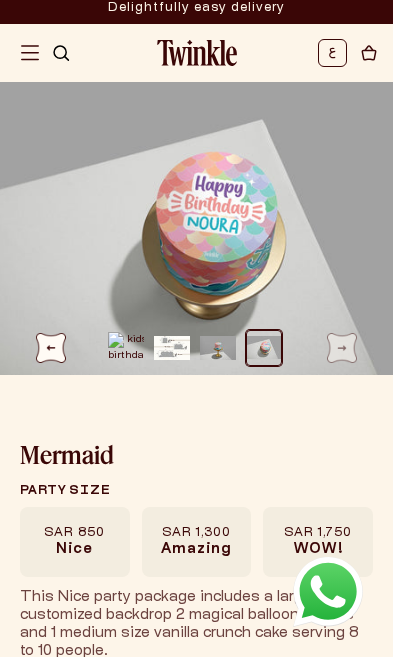 click at bounding box center [126, 348] 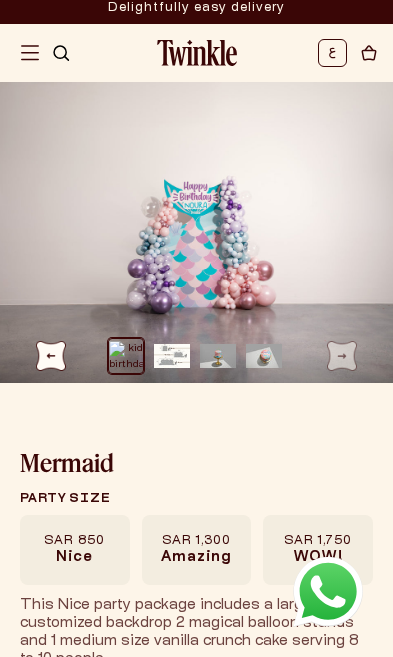 click at bounding box center (51, 356) 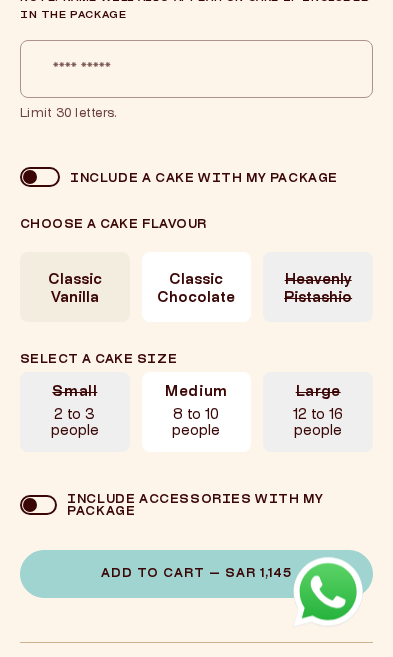 click at bounding box center (38, 505) 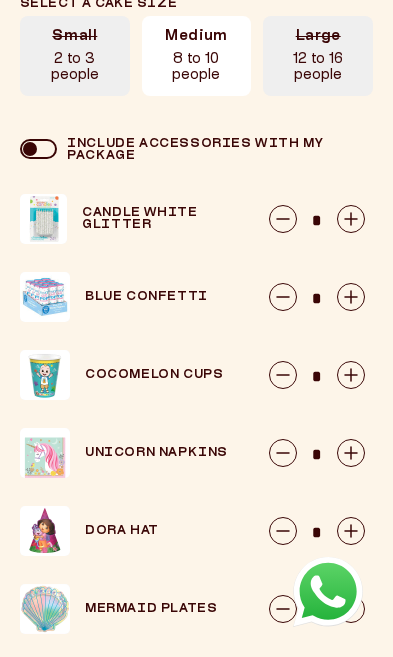 scroll, scrollTop: 1079, scrollLeft: 0, axis: vertical 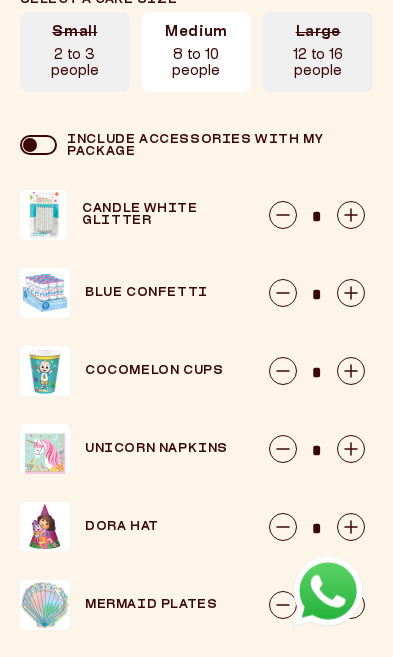 click at bounding box center (38, 145) 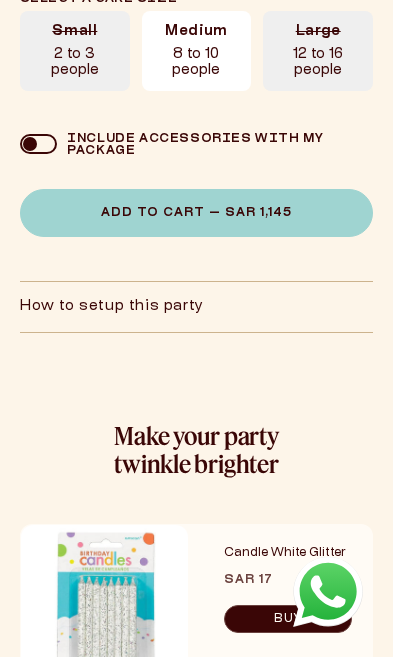 click at bounding box center [38, 144] 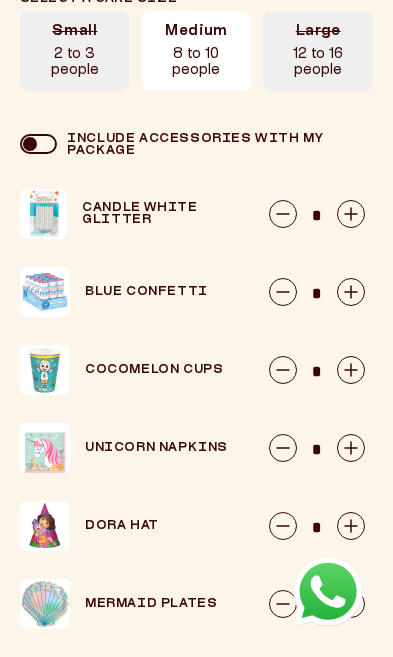 click at bounding box center (38, 144) 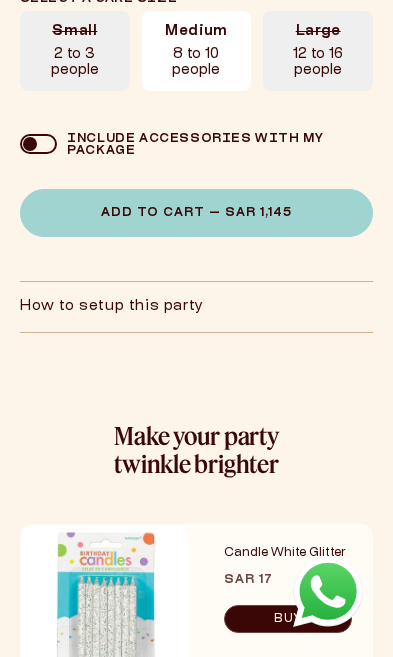 click at bounding box center (38, 144) 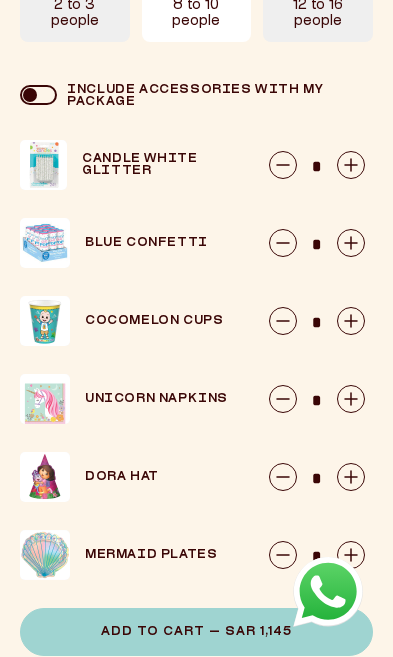 scroll, scrollTop: 1136, scrollLeft: 0, axis: vertical 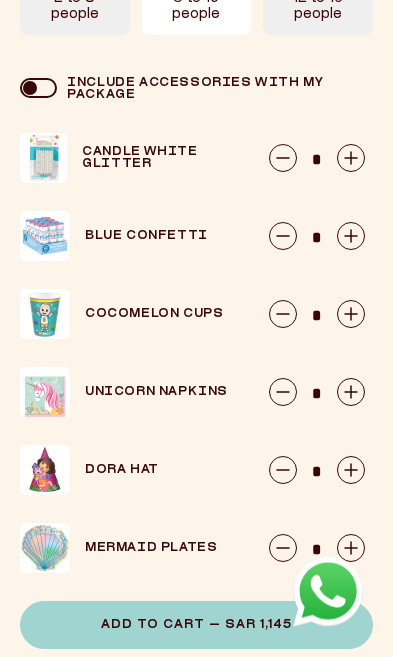 click 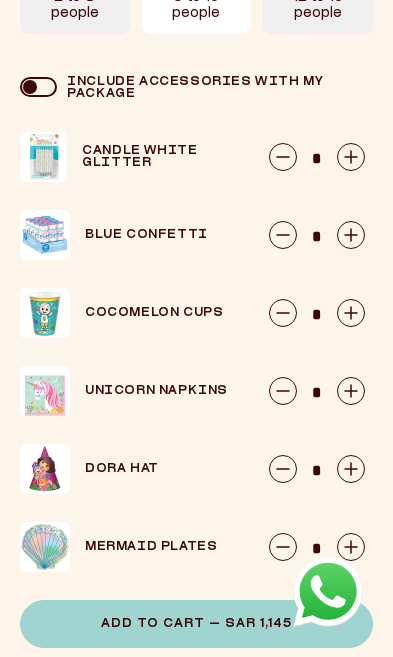 click 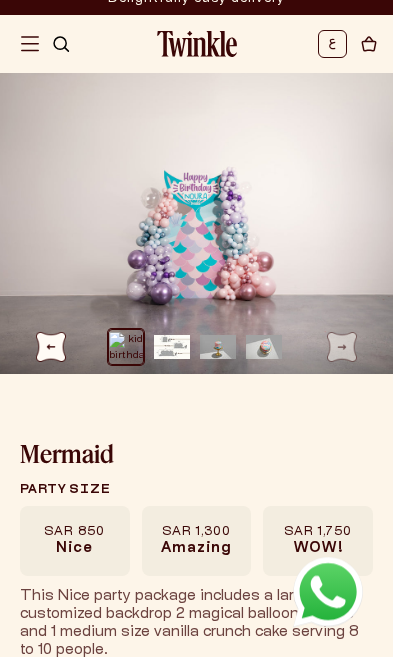 scroll, scrollTop: 0, scrollLeft: 0, axis: both 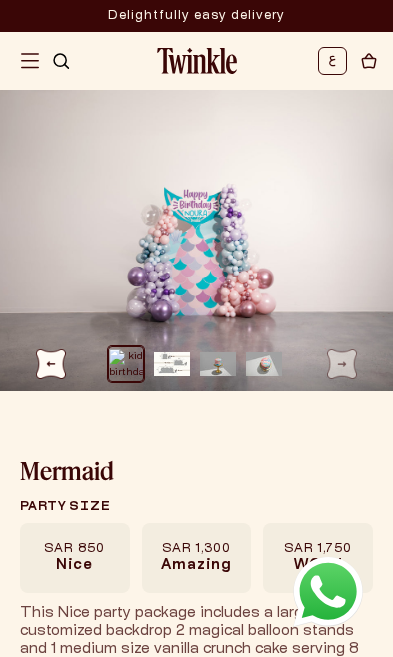 click at bounding box center (172, 364) 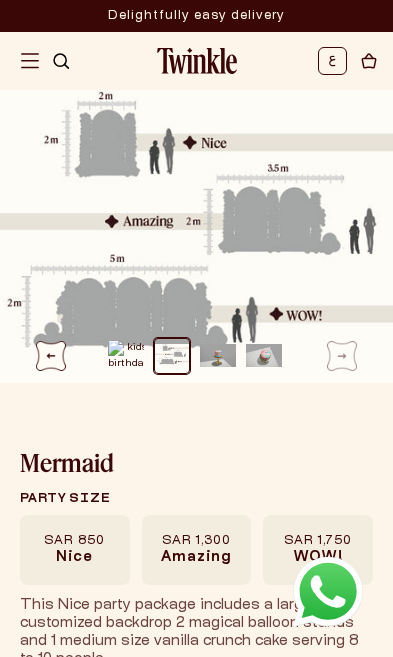 click at bounding box center (218, 356) 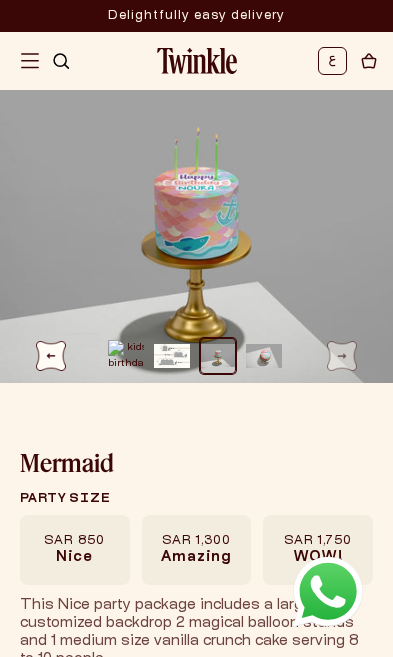 click at bounding box center (264, 356) 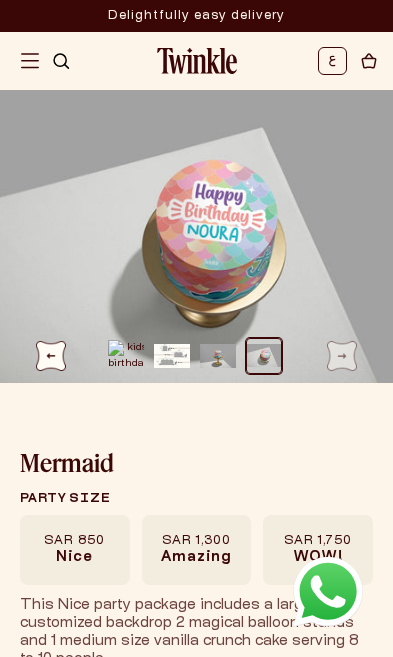 click at bounding box center [342, 356] 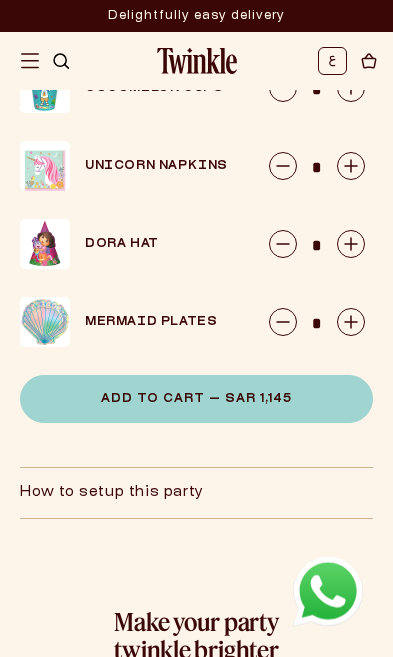 scroll, scrollTop: 1342, scrollLeft: 0, axis: vertical 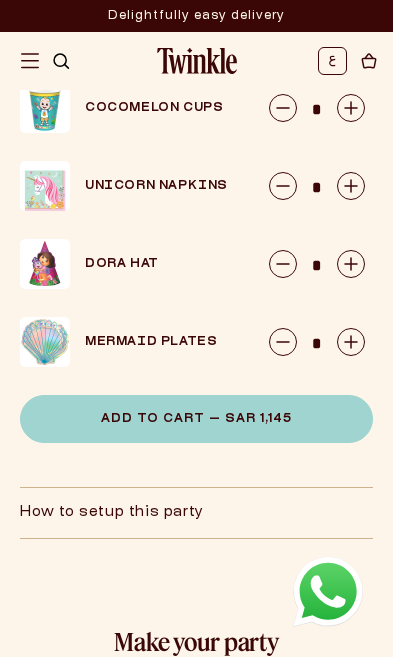 click on "Add to Cart — SAR 1,145" at bounding box center (196, 419) 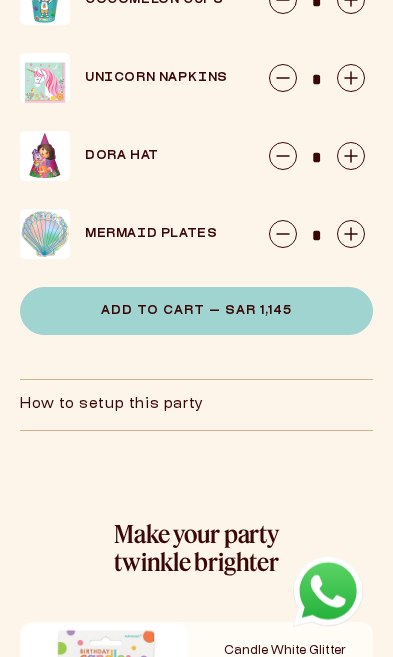 scroll, scrollTop: 1469, scrollLeft: 0, axis: vertical 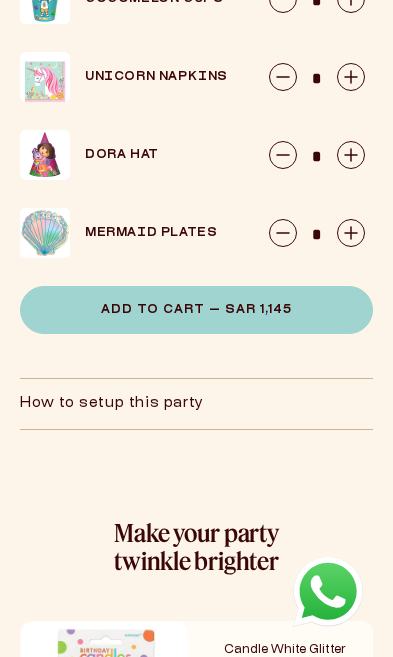 click on "Add to Cart — SAR 1,145" at bounding box center [196, 310] 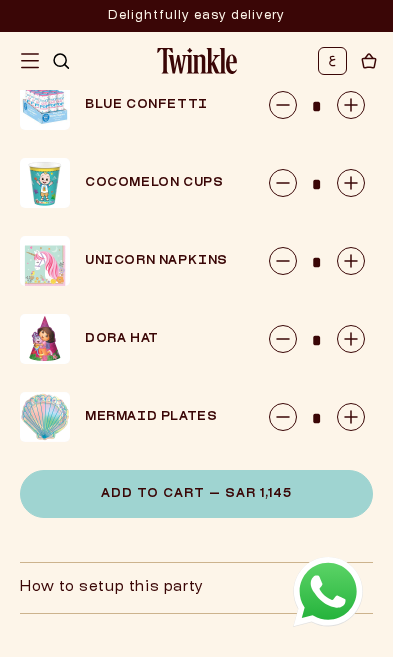 scroll, scrollTop: 1281, scrollLeft: 0, axis: vertical 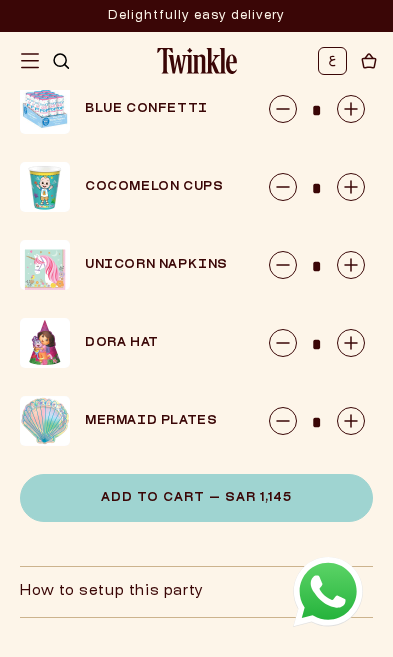 click on "Add to Cart — SAR 1,145" at bounding box center (196, 498) 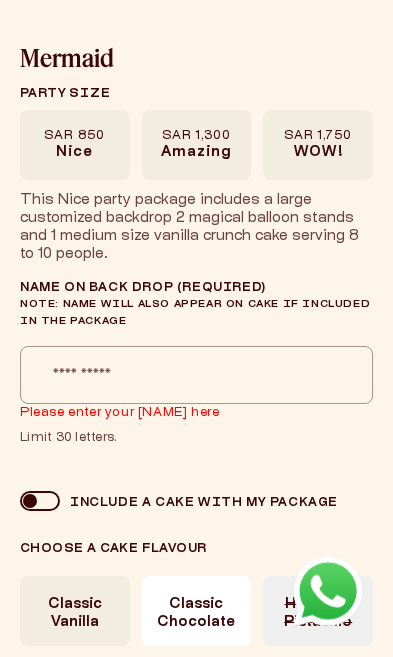 scroll, scrollTop: 414, scrollLeft: 0, axis: vertical 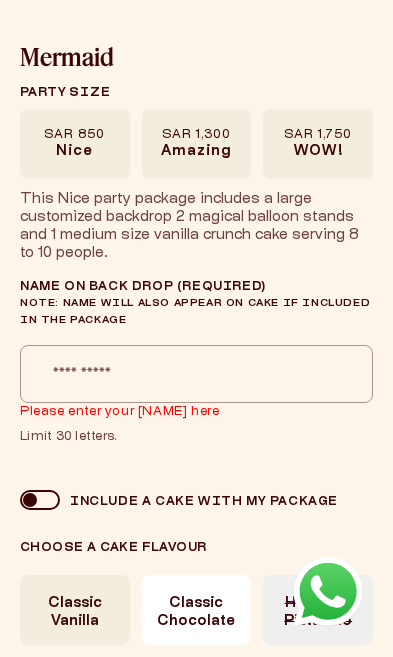 click on "Name on Back Drop (required)
Note: Name will also appear on cake if included in the package" at bounding box center [196, 374] 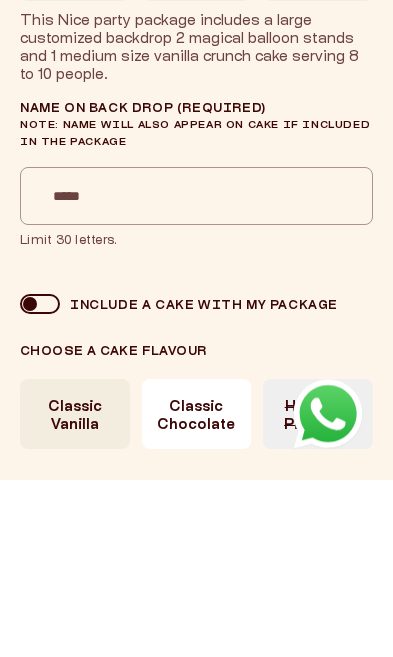 type on "*****" 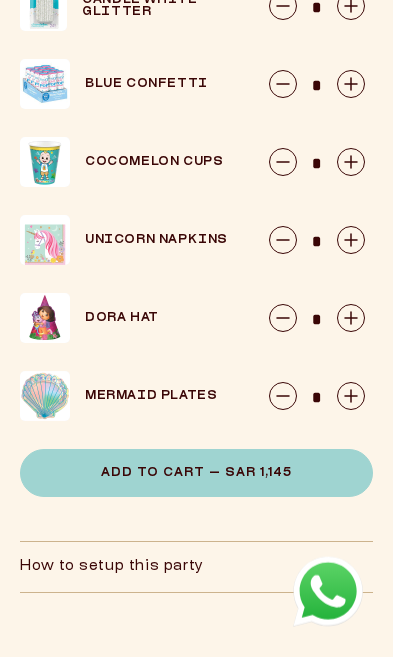 scroll, scrollTop: 1289, scrollLeft: 0, axis: vertical 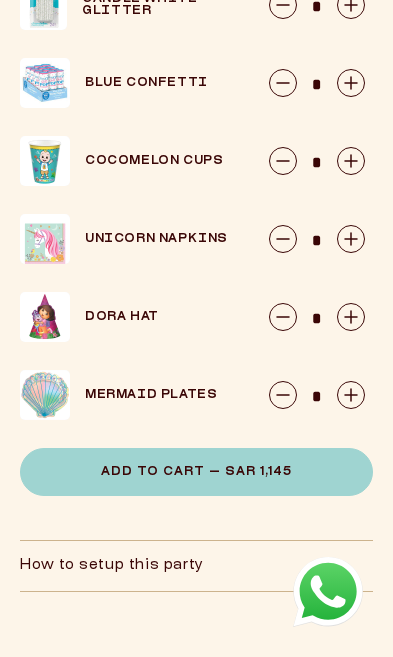 click on "Add to Cart — SAR 1,145" at bounding box center (196, 472) 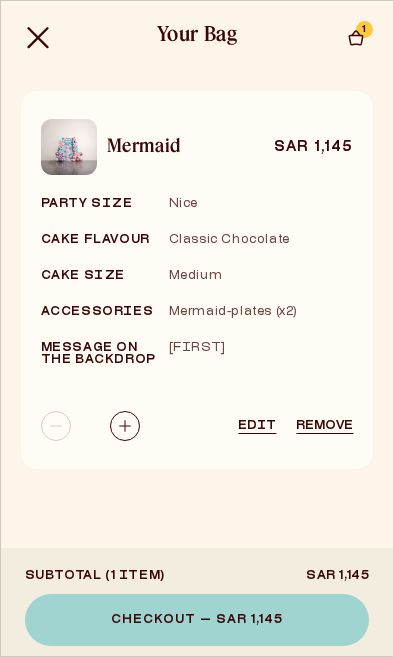 click on "Edit" at bounding box center [257, 426] 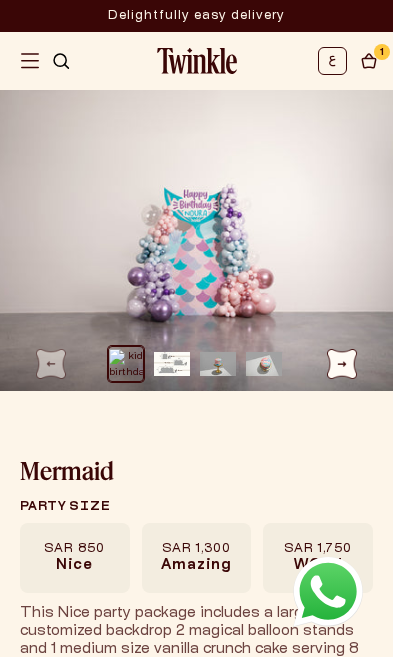 scroll, scrollTop: 0, scrollLeft: 0, axis: both 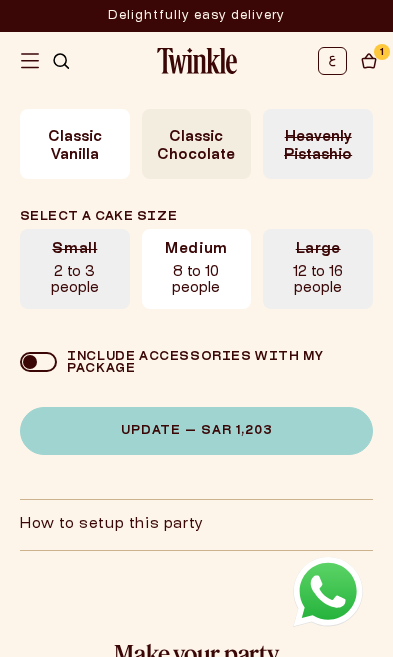 click on "Update — SAR 1,203" at bounding box center (196, 431) 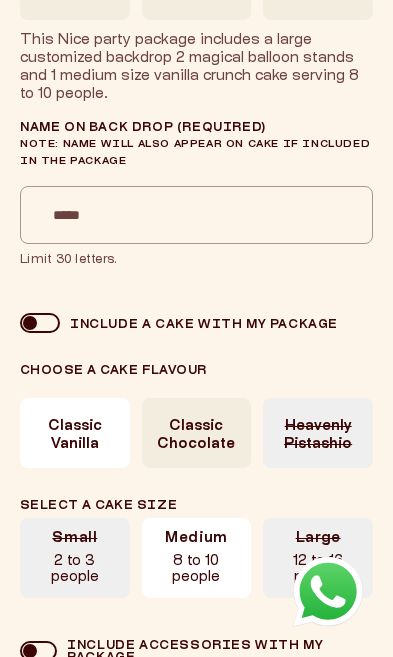 scroll, scrollTop: 0, scrollLeft: 0, axis: both 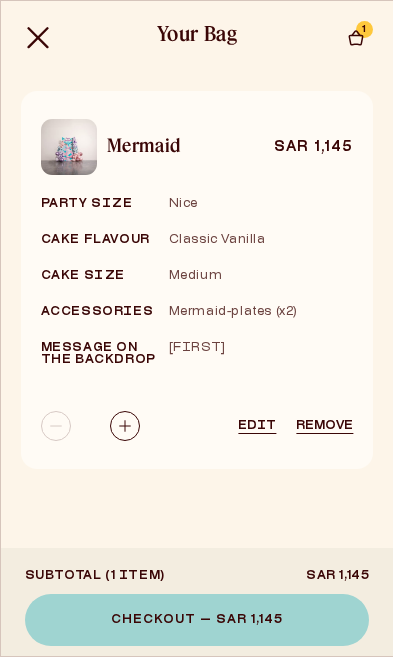 click on "Edit" at bounding box center [257, 426] 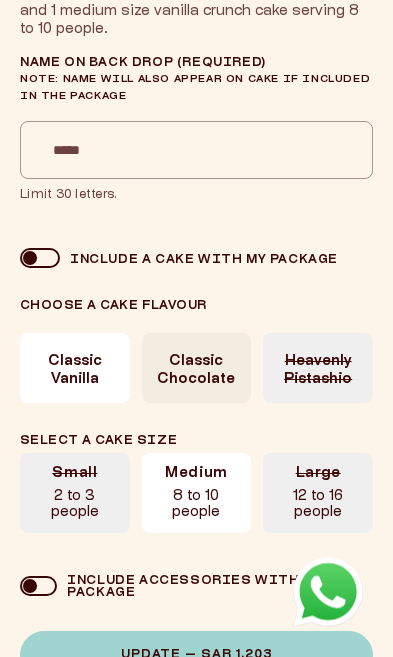 scroll, scrollTop: 638, scrollLeft: 0, axis: vertical 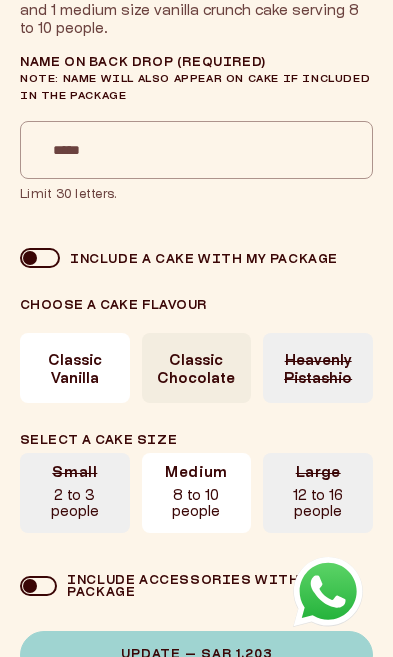 click on "Classic Chocolate" at bounding box center (197, 371) 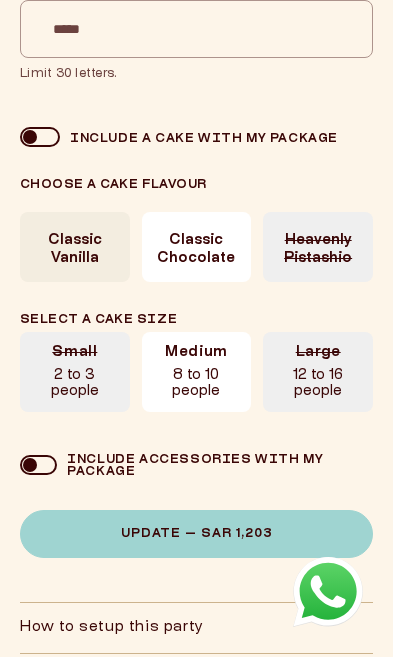 scroll, scrollTop: 758, scrollLeft: 0, axis: vertical 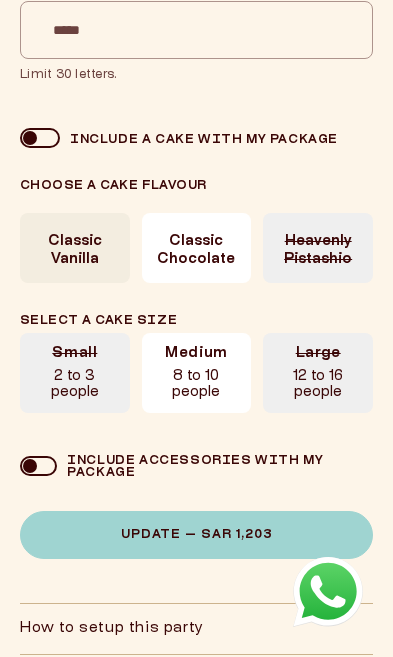 click on "Update — SAR 1,203" at bounding box center [197, 535] 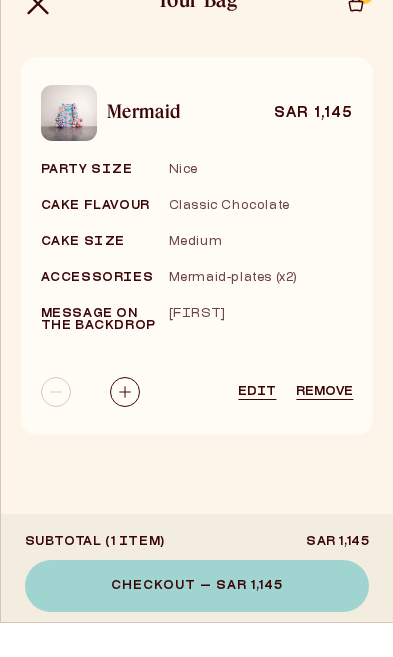 scroll, scrollTop: 792, scrollLeft: 0, axis: vertical 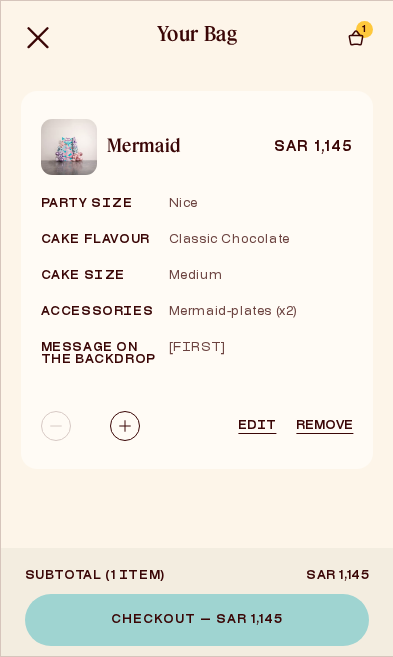 click on "Checkout —  SAR 1,145" at bounding box center [197, 620] 